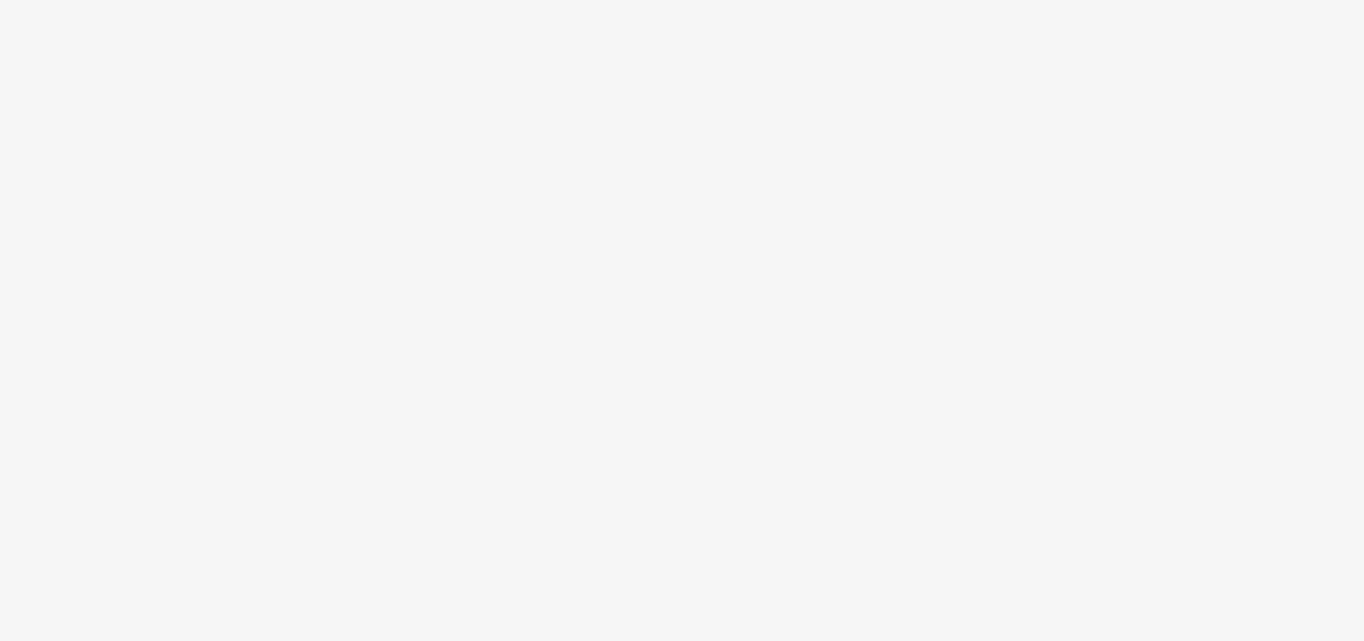 scroll, scrollTop: 0, scrollLeft: 0, axis: both 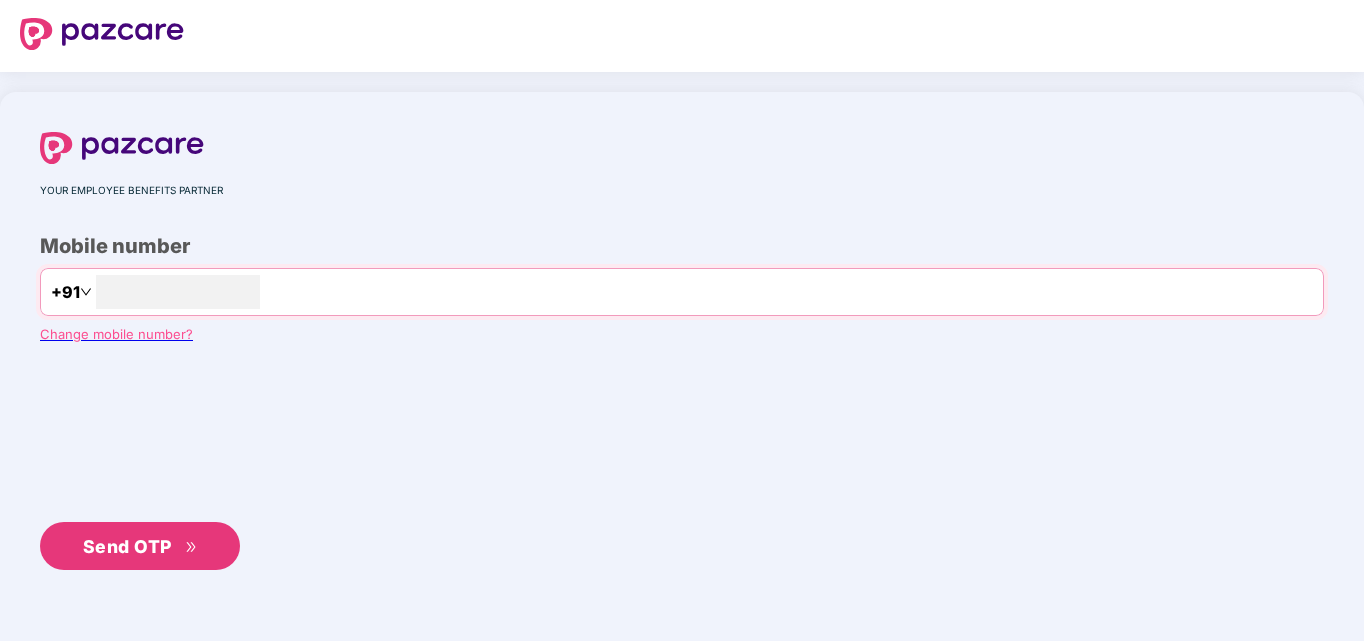 type on "**********" 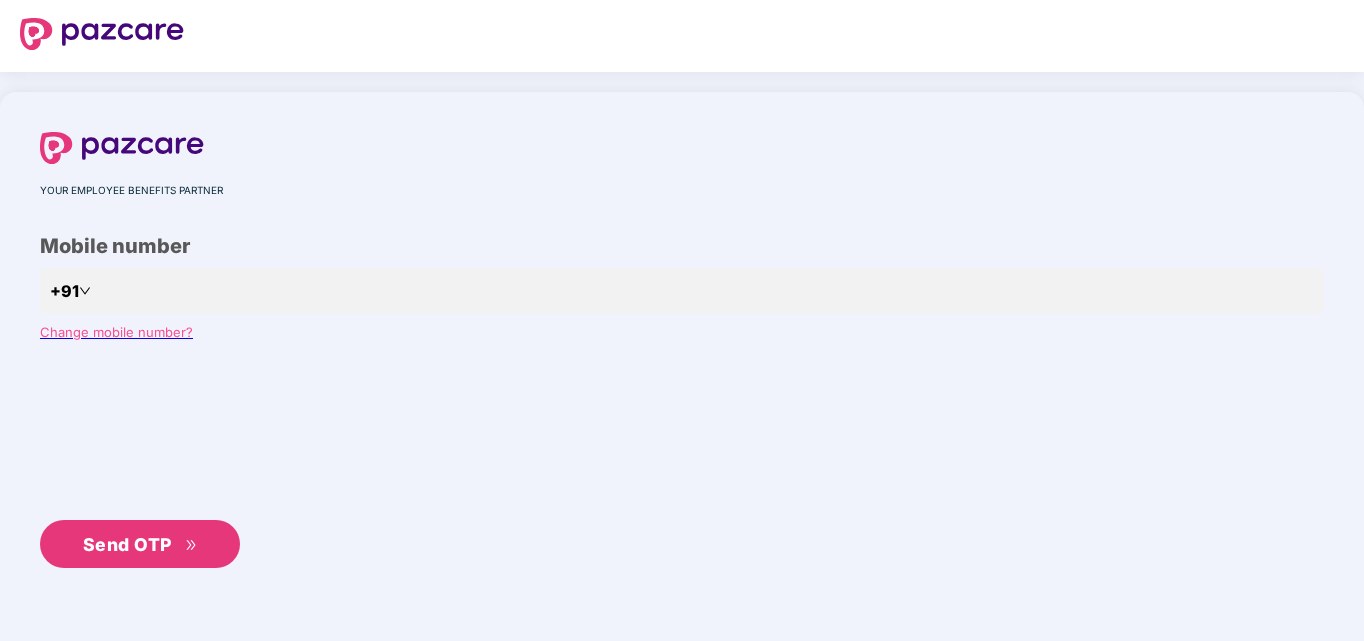 click on "Send OTP" at bounding box center (127, 544) 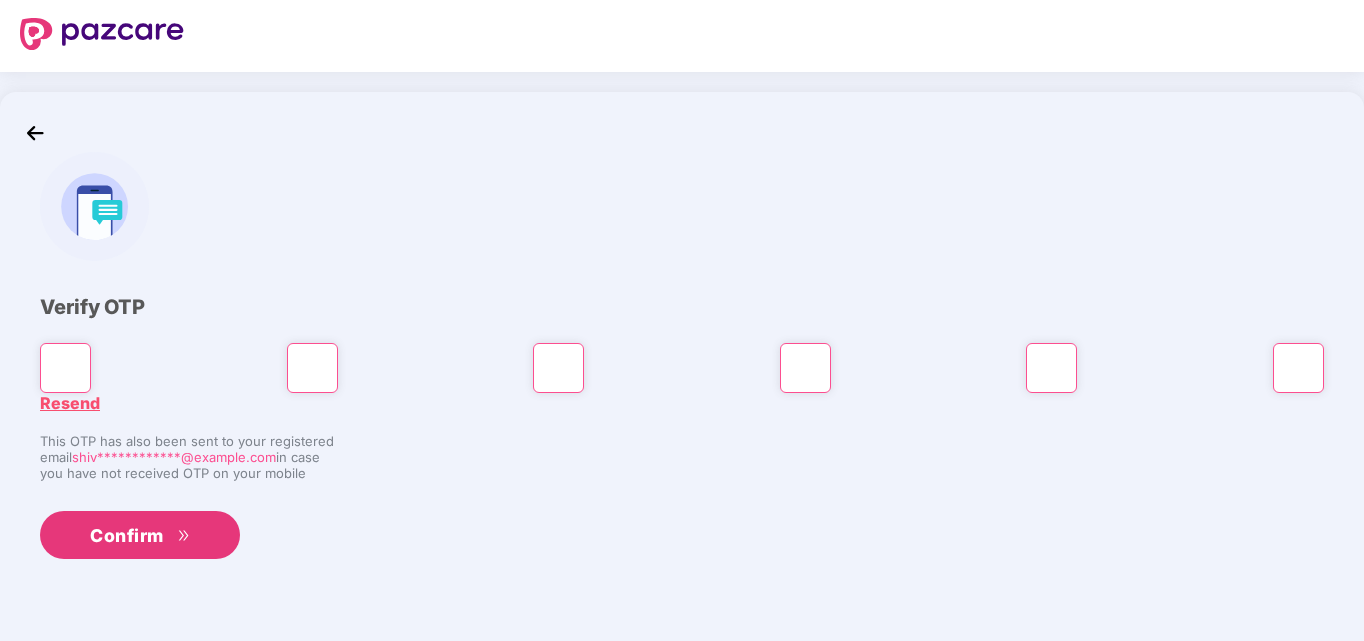 type on "*" 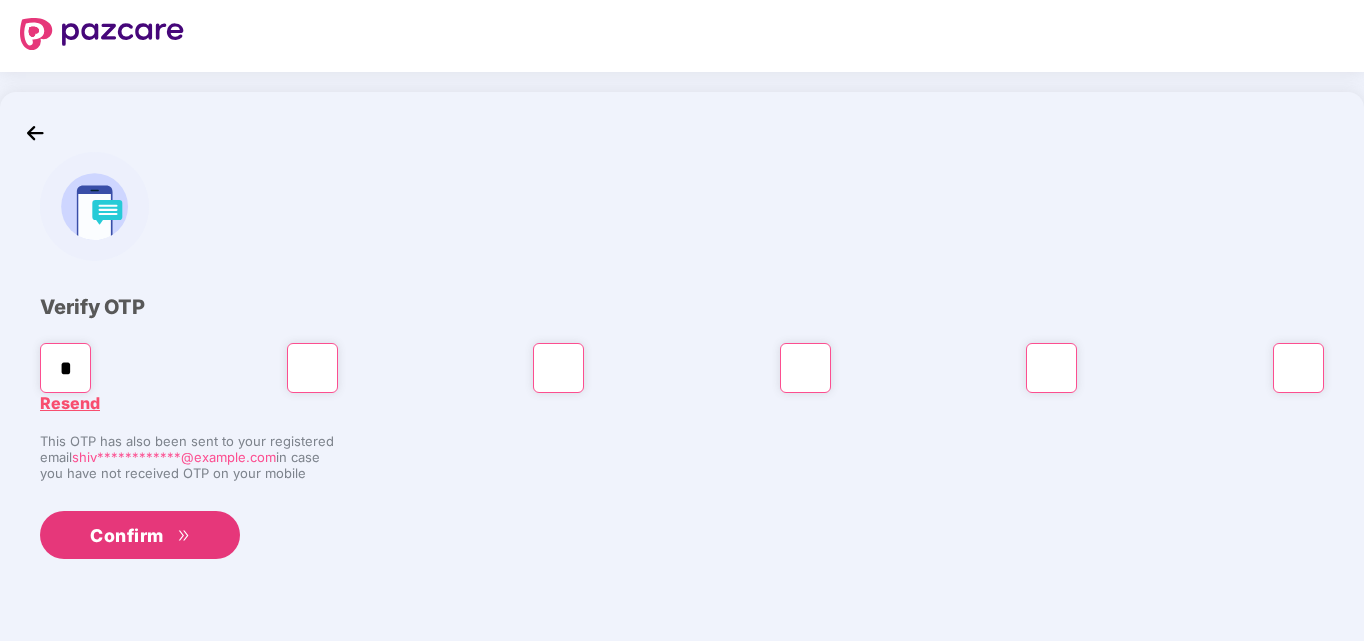 type on "*" 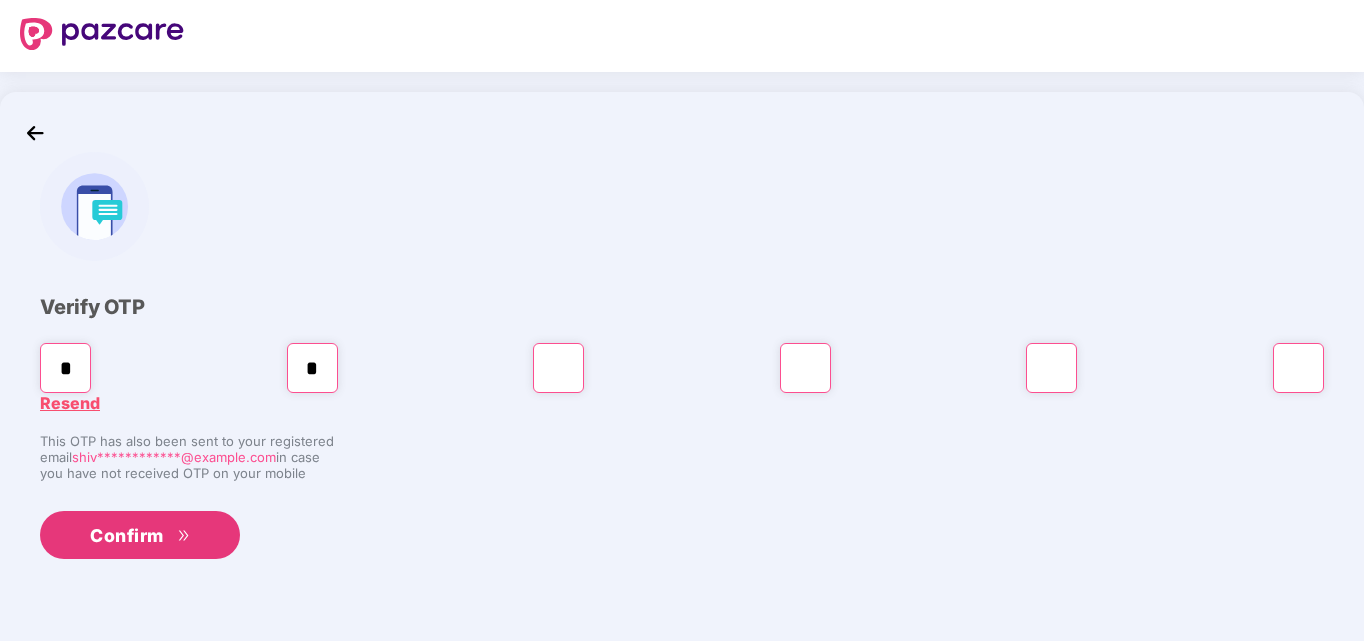 type on "*" 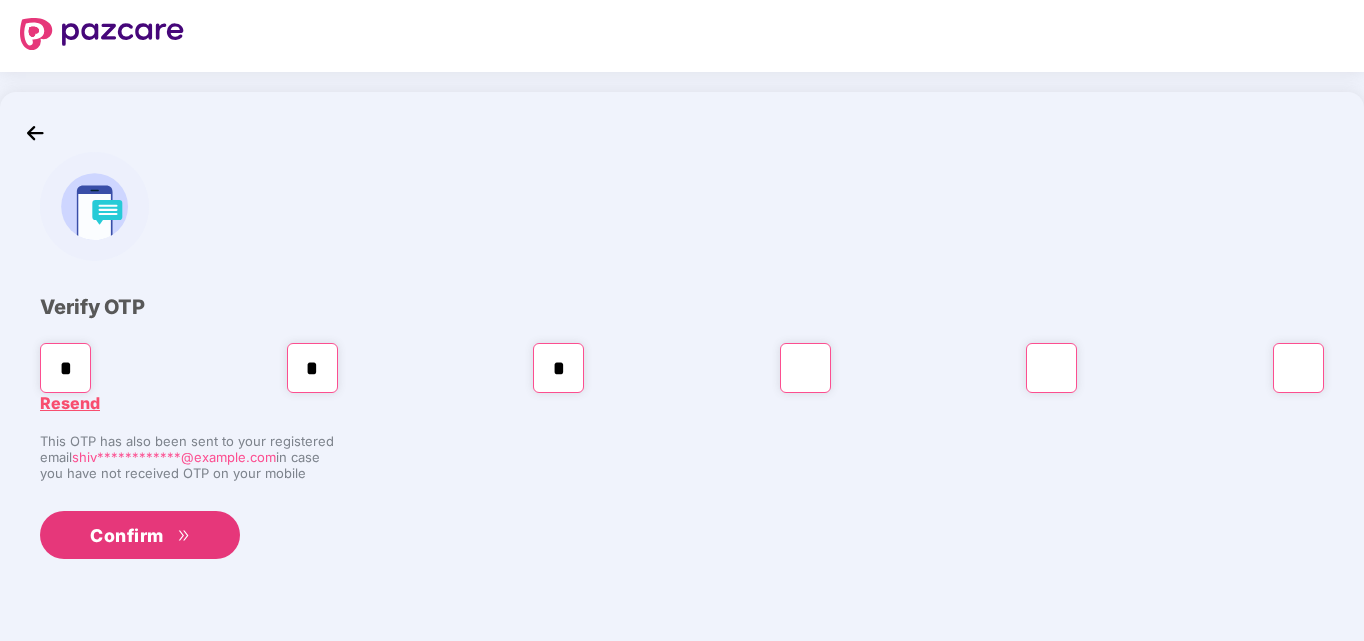 type on "*" 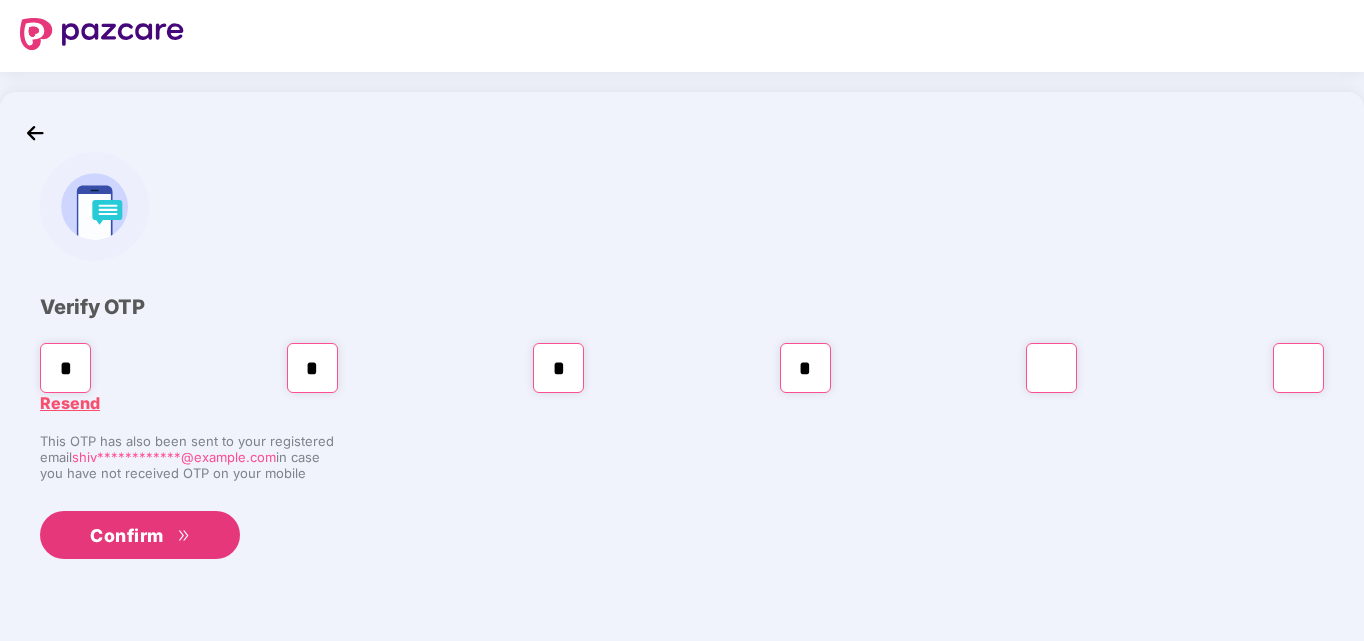 type on "*" 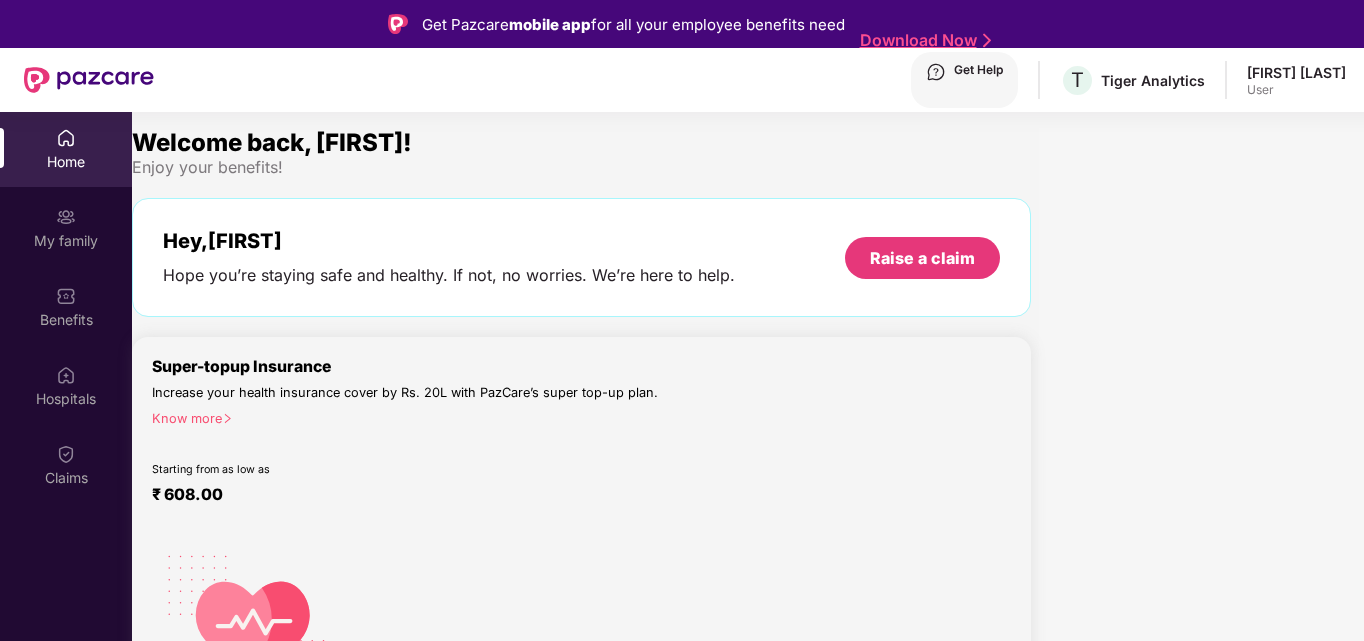 click at bounding box center (8, 803) 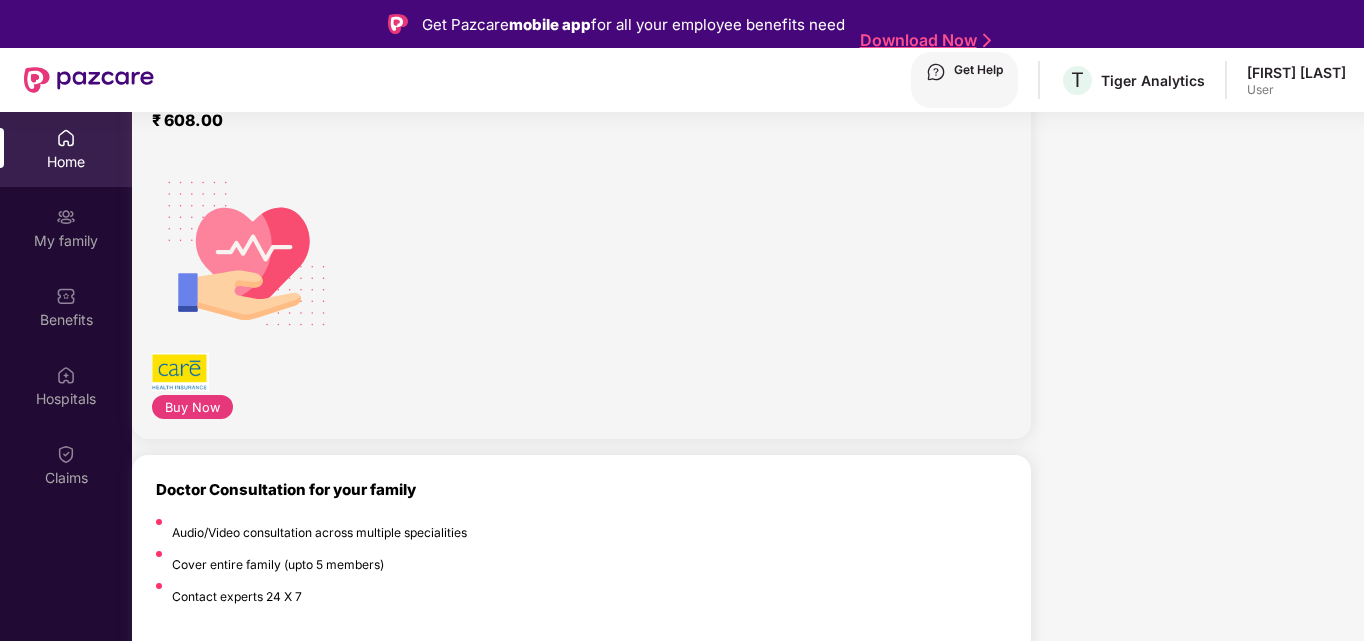 scroll, scrollTop: 378, scrollLeft: 0, axis: vertical 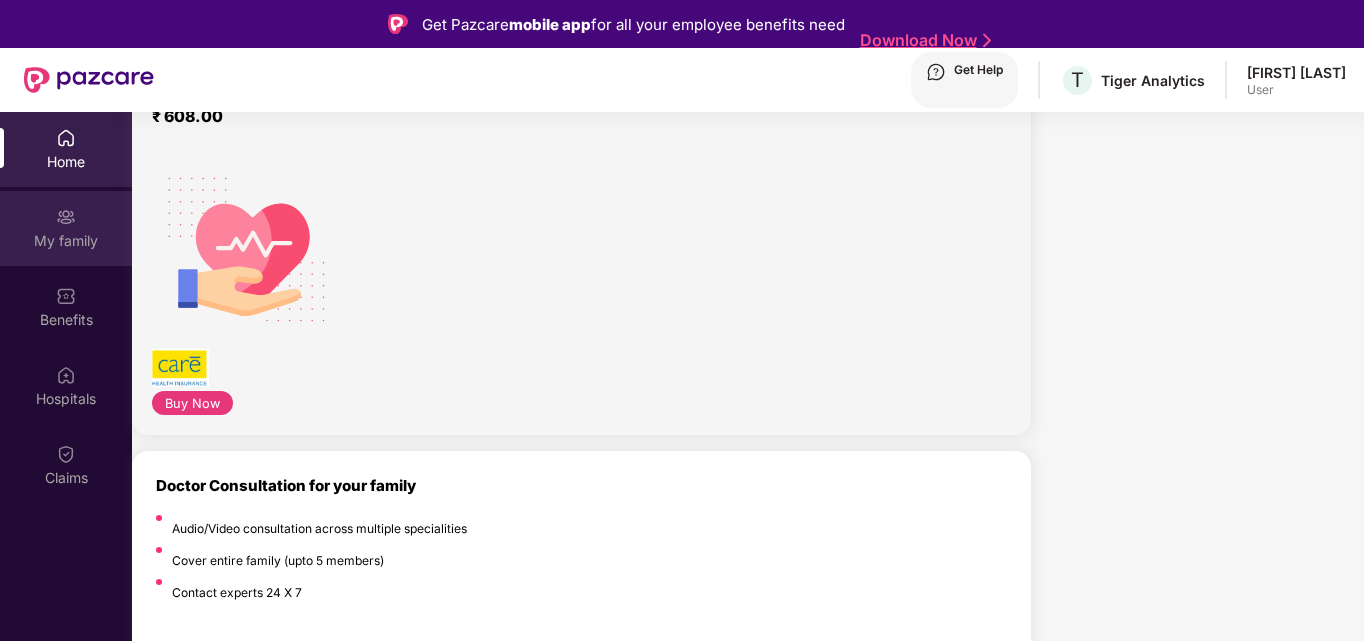 click on "My family" at bounding box center [66, 228] 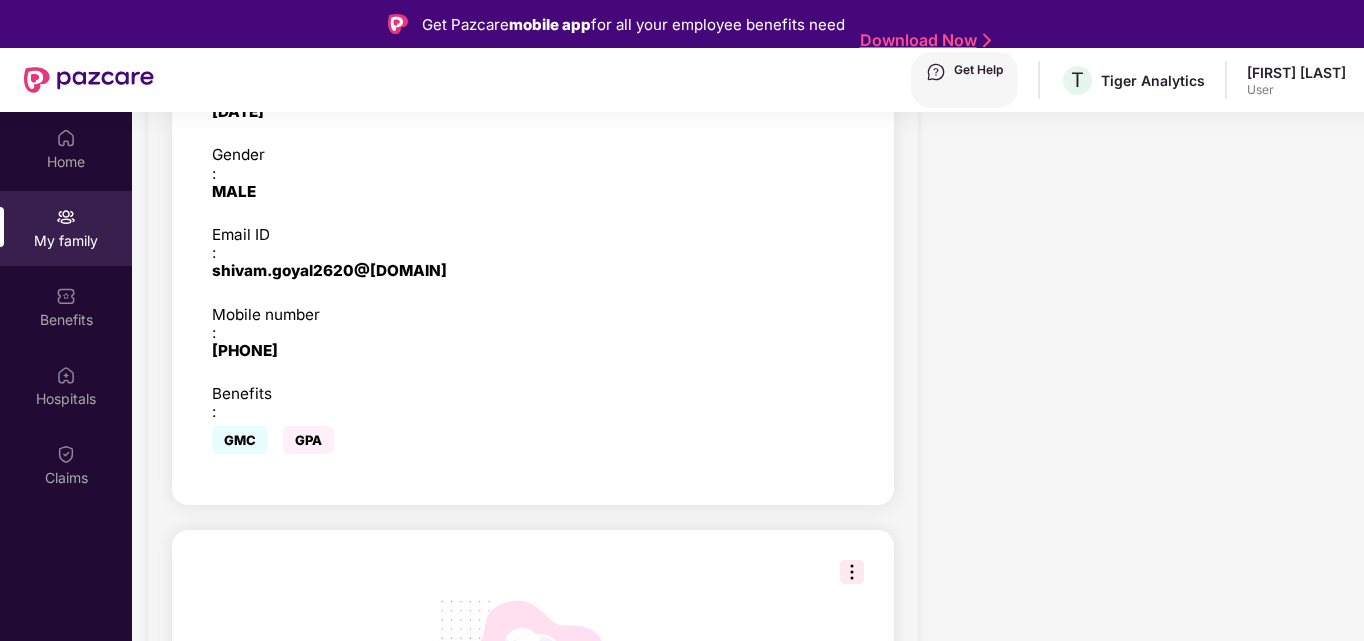 scroll, scrollTop: 871, scrollLeft: 0, axis: vertical 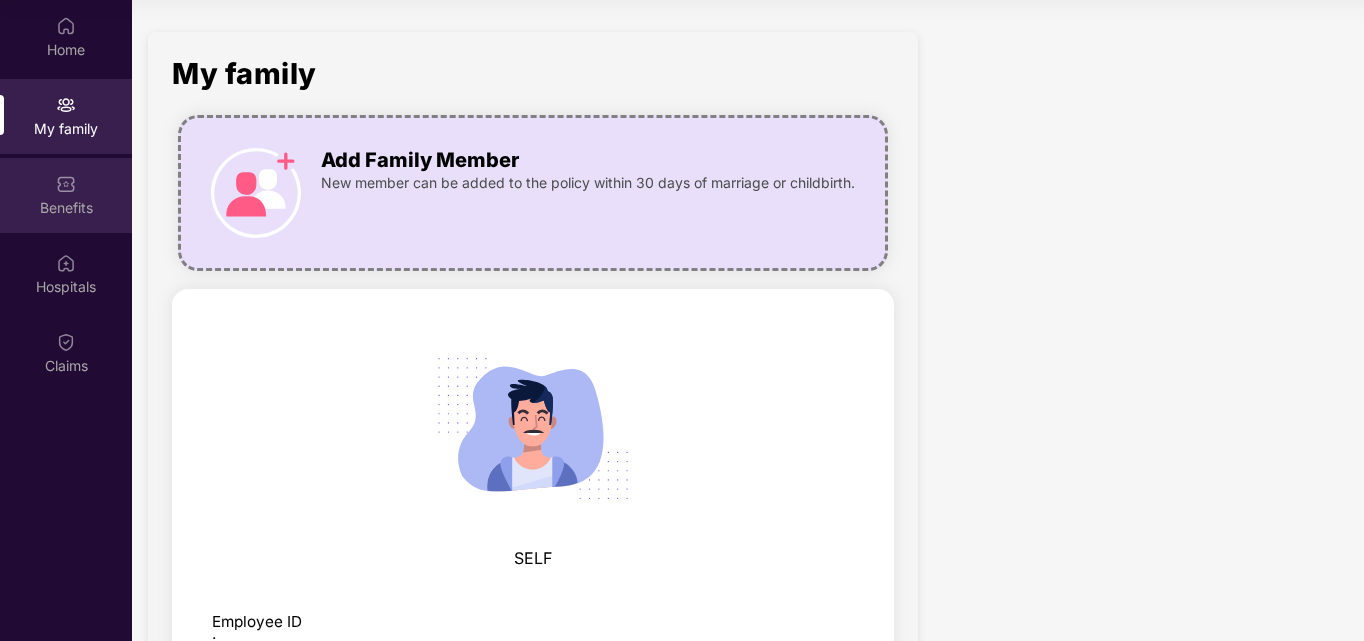 click on "Benefits" at bounding box center [66, 195] 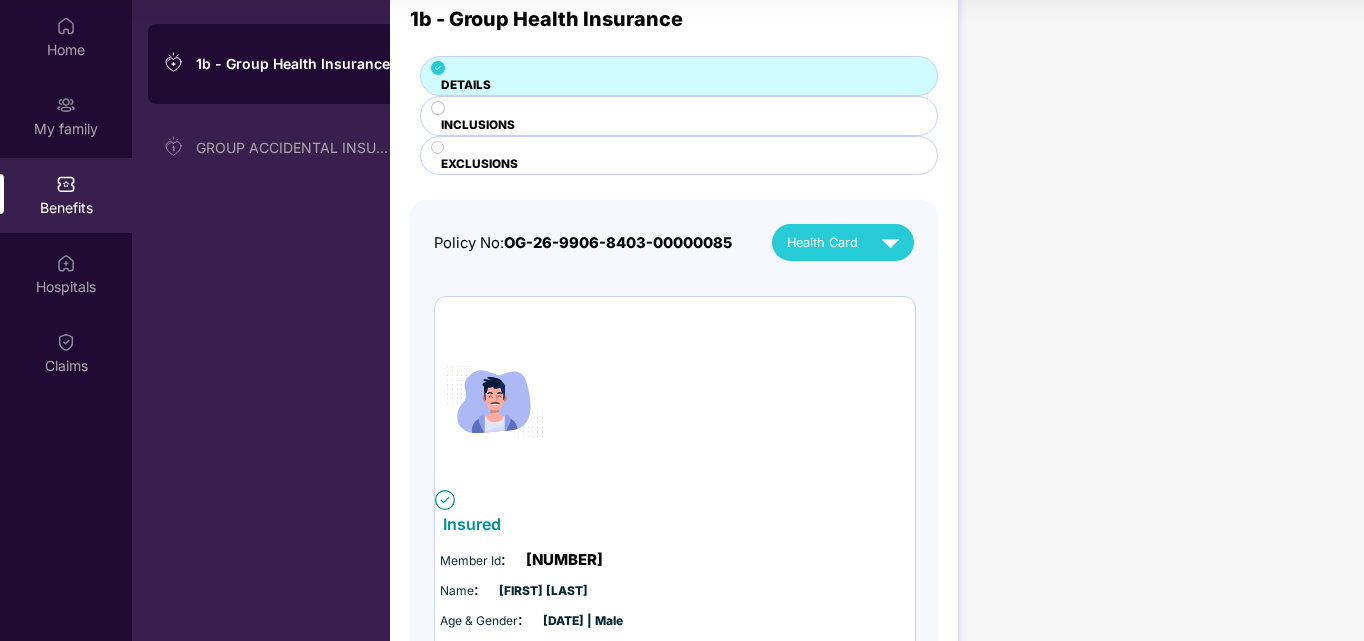 scroll, scrollTop: 48, scrollLeft: 0, axis: vertical 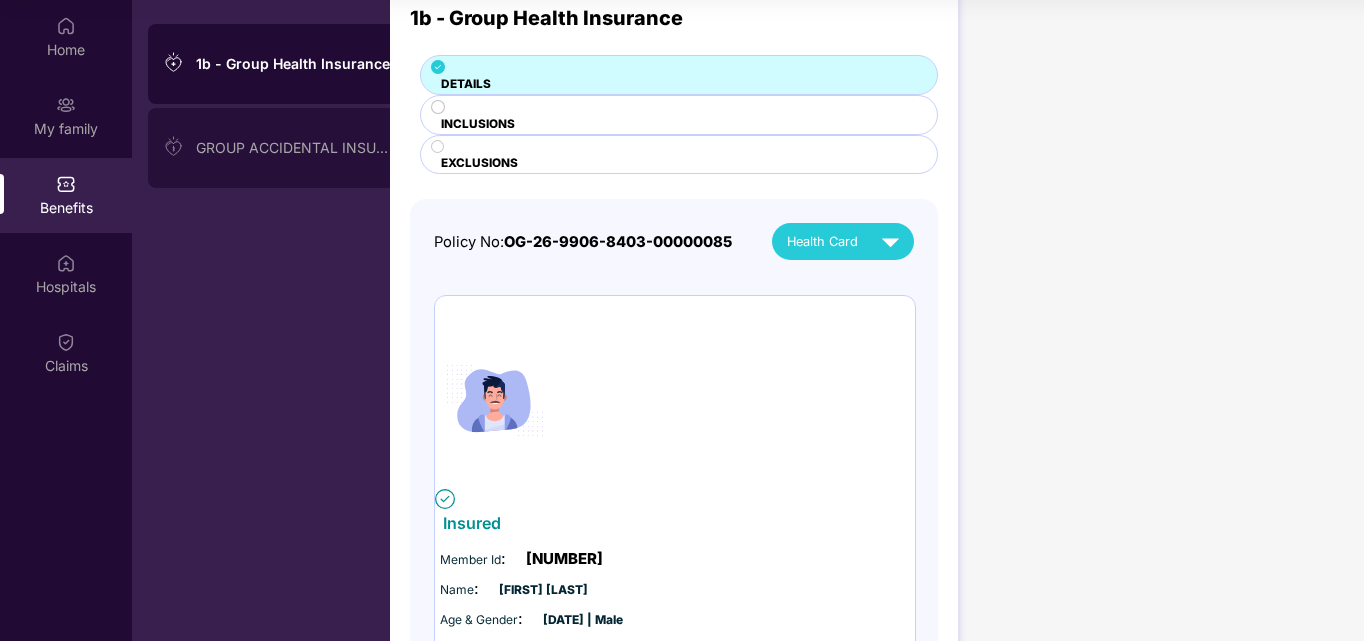 click on "GROUP ACCIDENTAL INSURANCE" at bounding box center [277, 148] 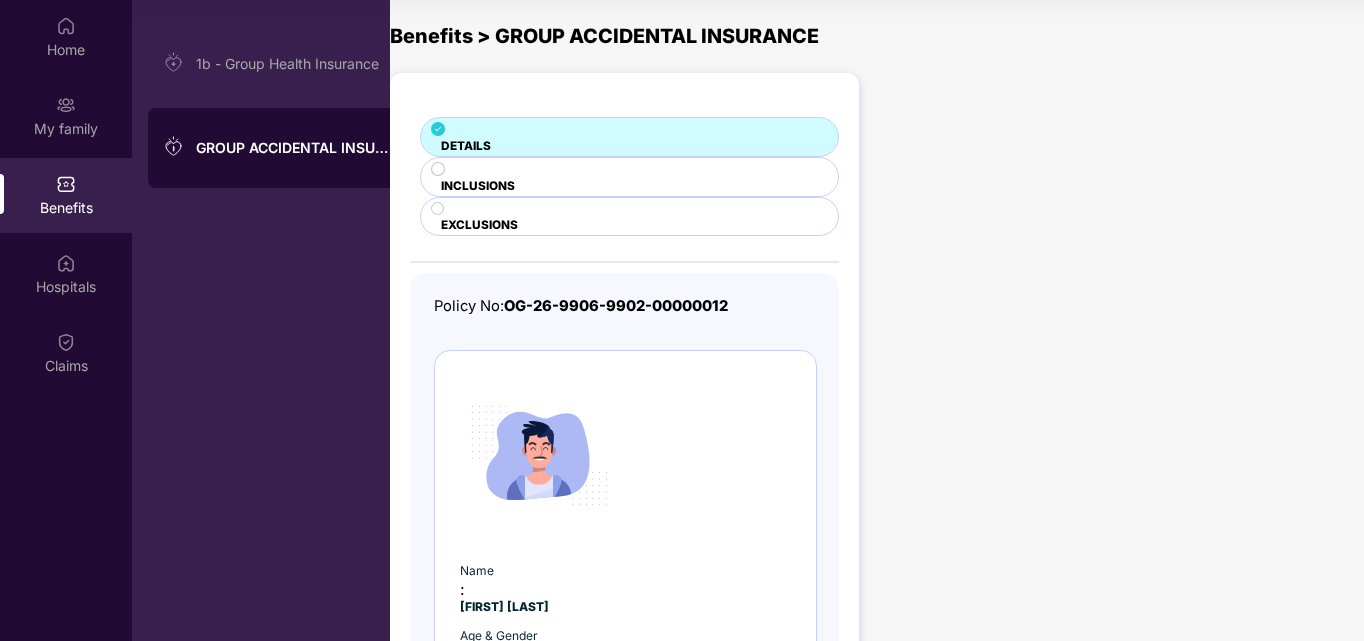 scroll, scrollTop: 63, scrollLeft: 0, axis: vertical 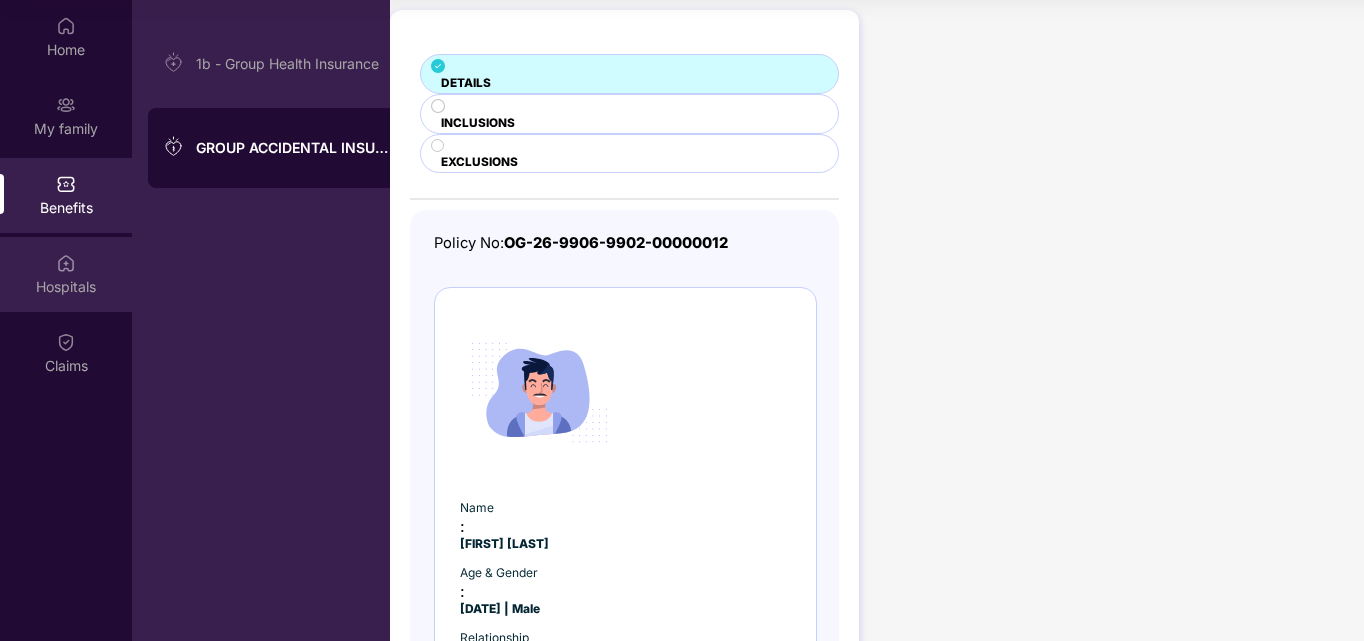 click on "Hospitals" at bounding box center (66, 274) 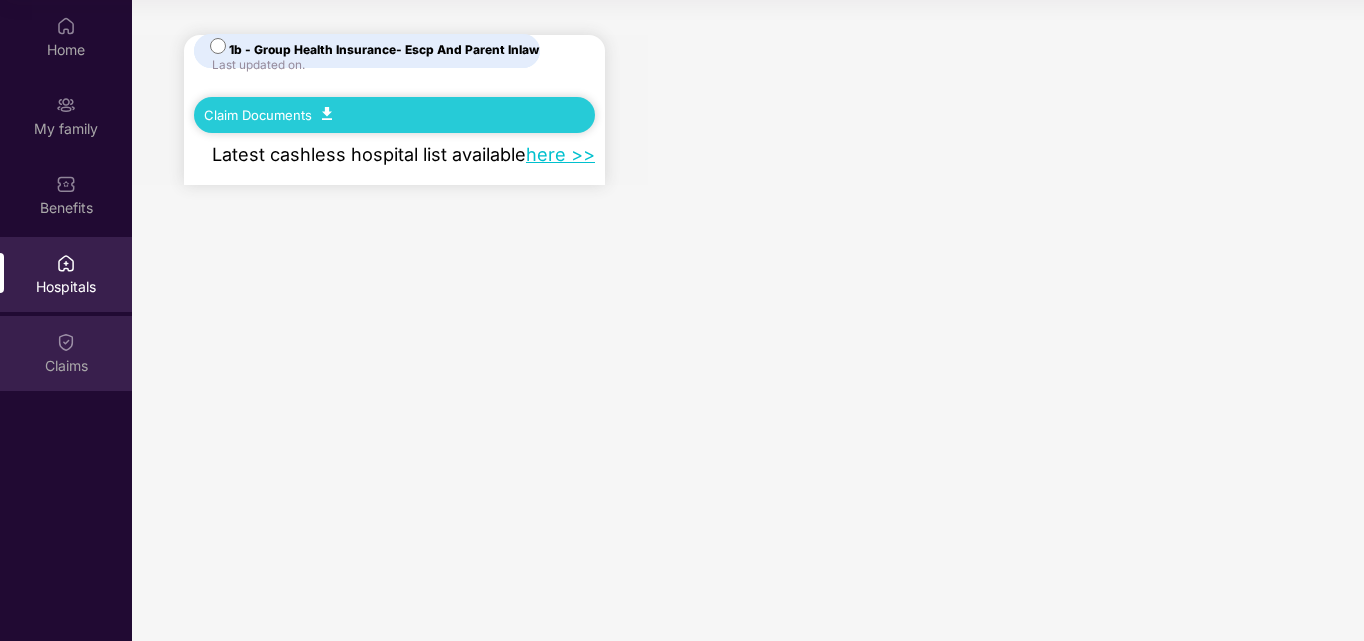 click at bounding box center [66, 26] 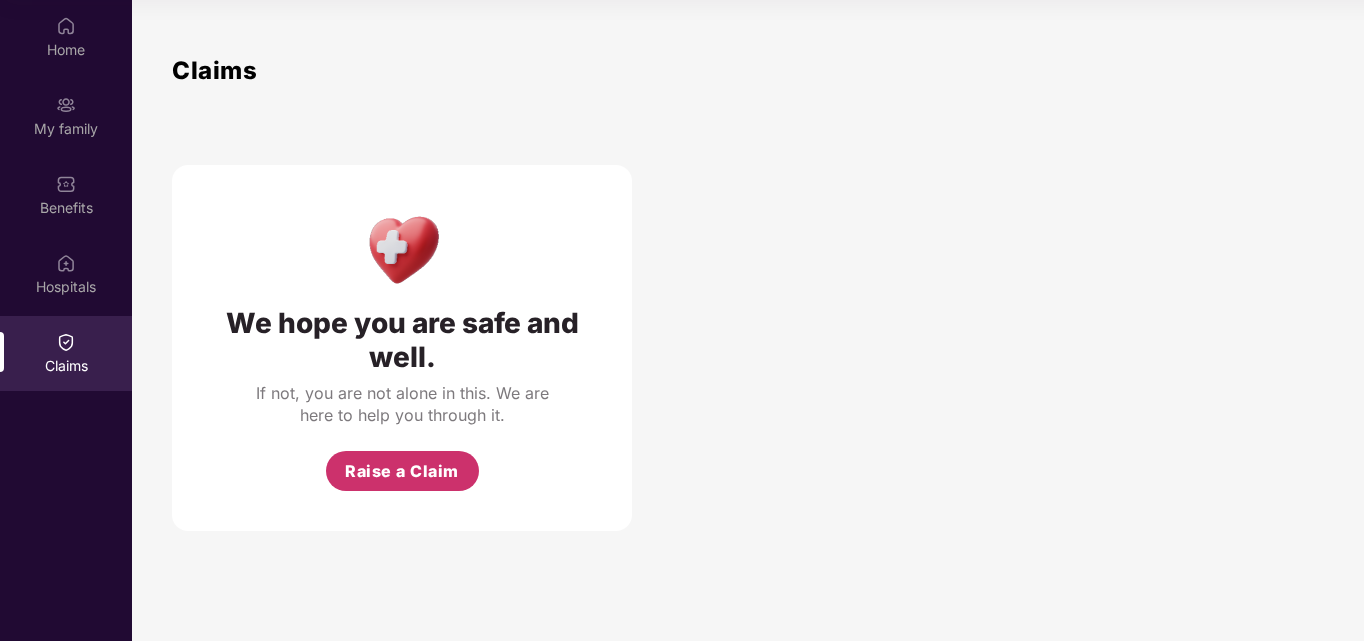 click on "Raise a Claim" at bounding box center [402, 471] 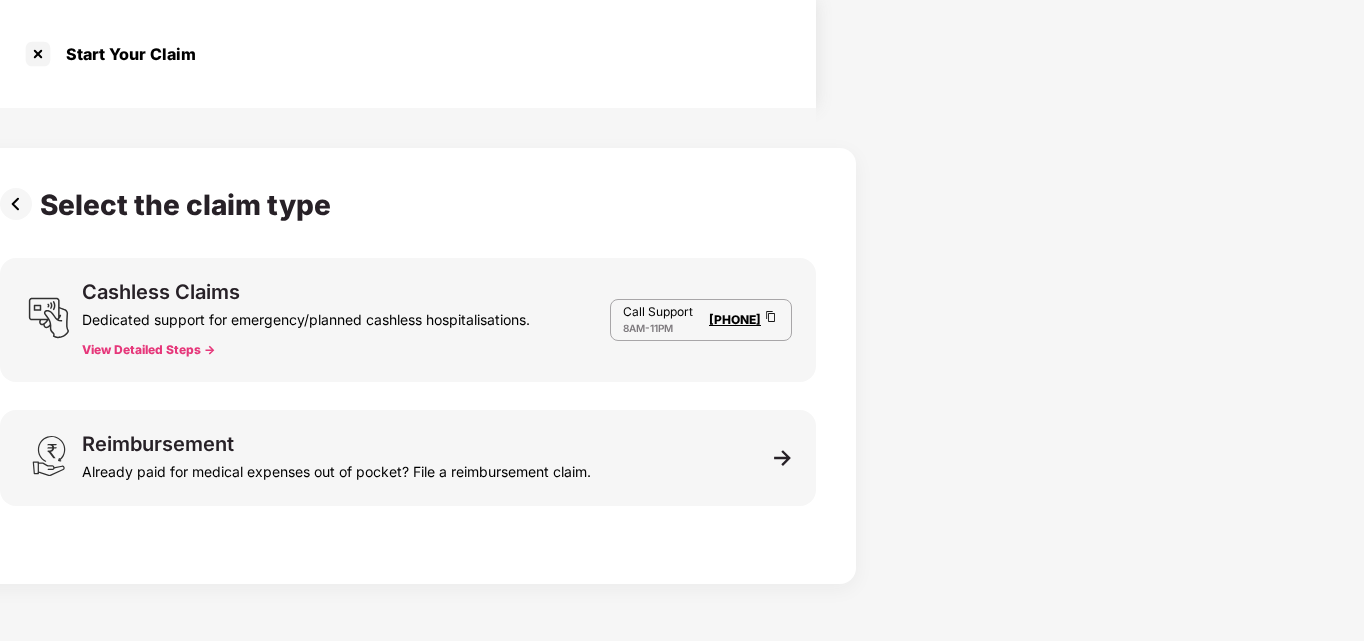 scroll, scrollTop: 48, scrollLeft: 0, axis: vertical 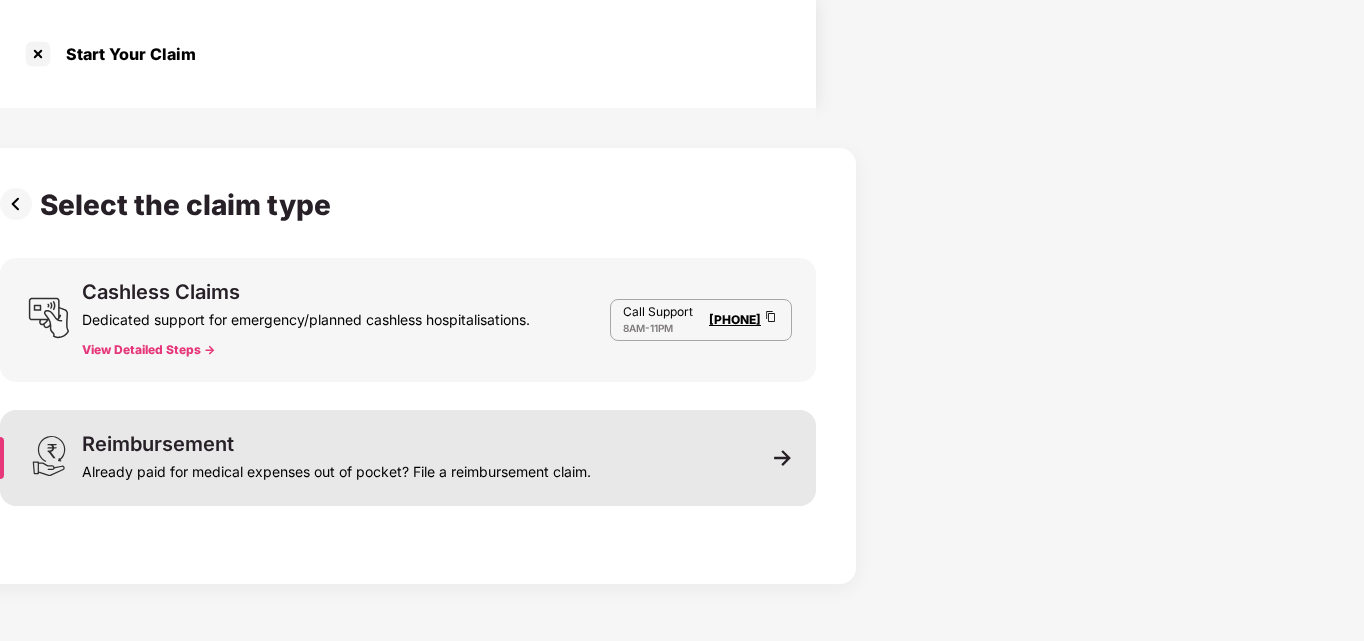 click on "Already paid for medical expenses out of pocket? File a reimbursement claim." at bounding box center [336, 468] 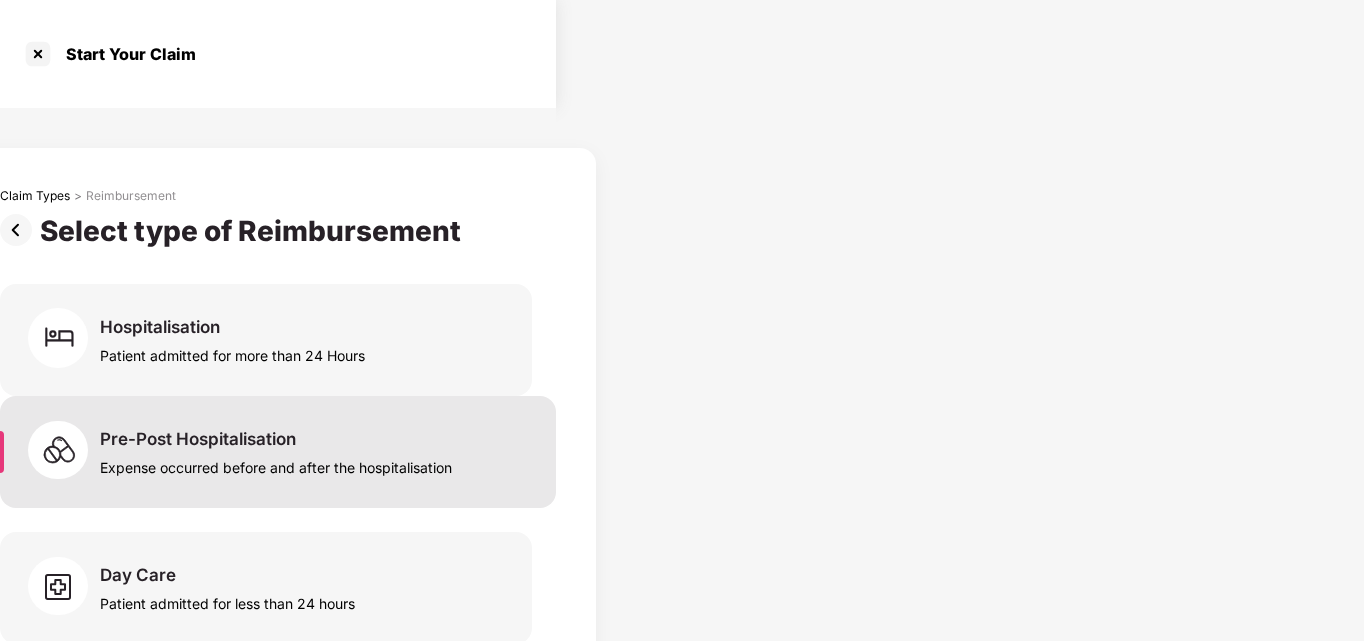click on "Expense occurred before and after the hospitalisation" at bounding box center (232, 351) 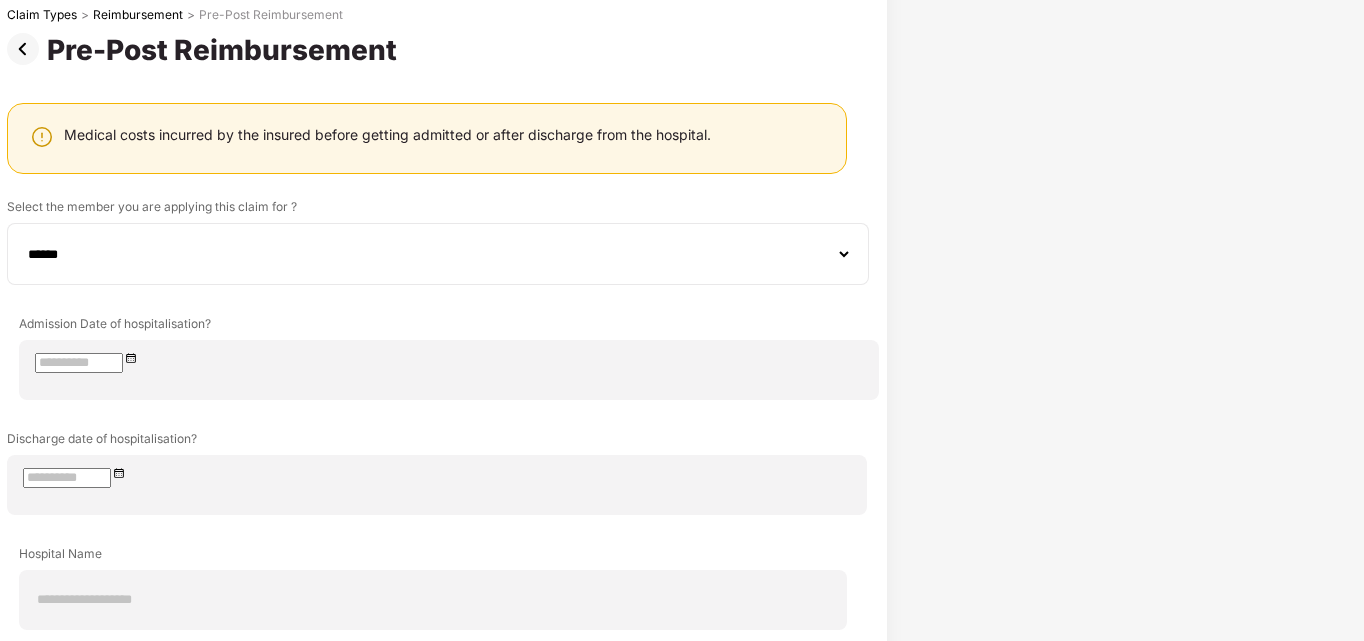 scroll, scrollTop: 169, scrollLeft: 0, axis: vertical 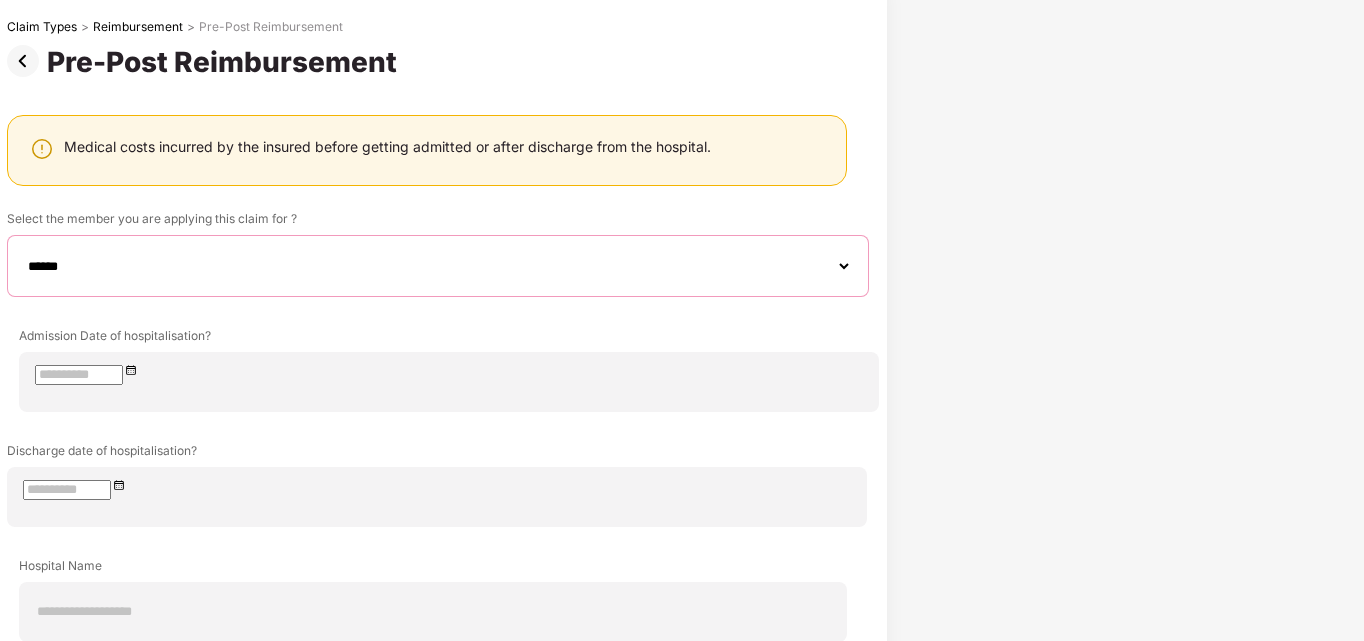 click on "**********" at bounding box center [438, 266] 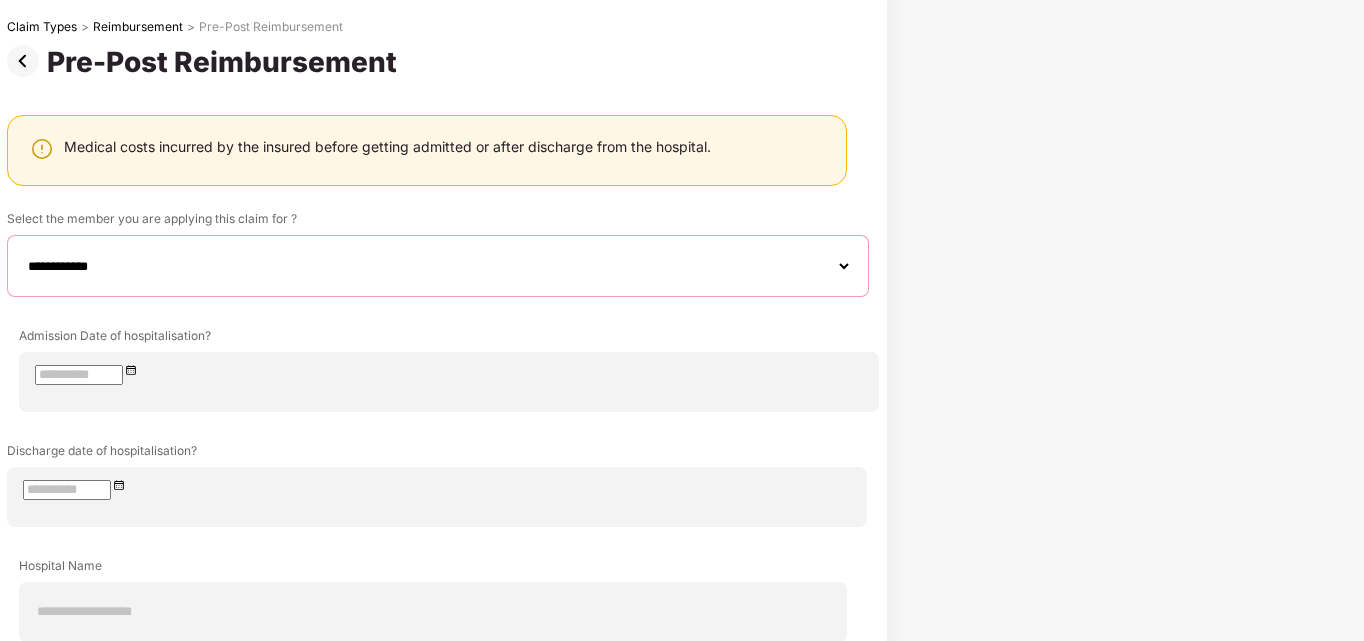 click on "**********" at bounding box center [438, 266] 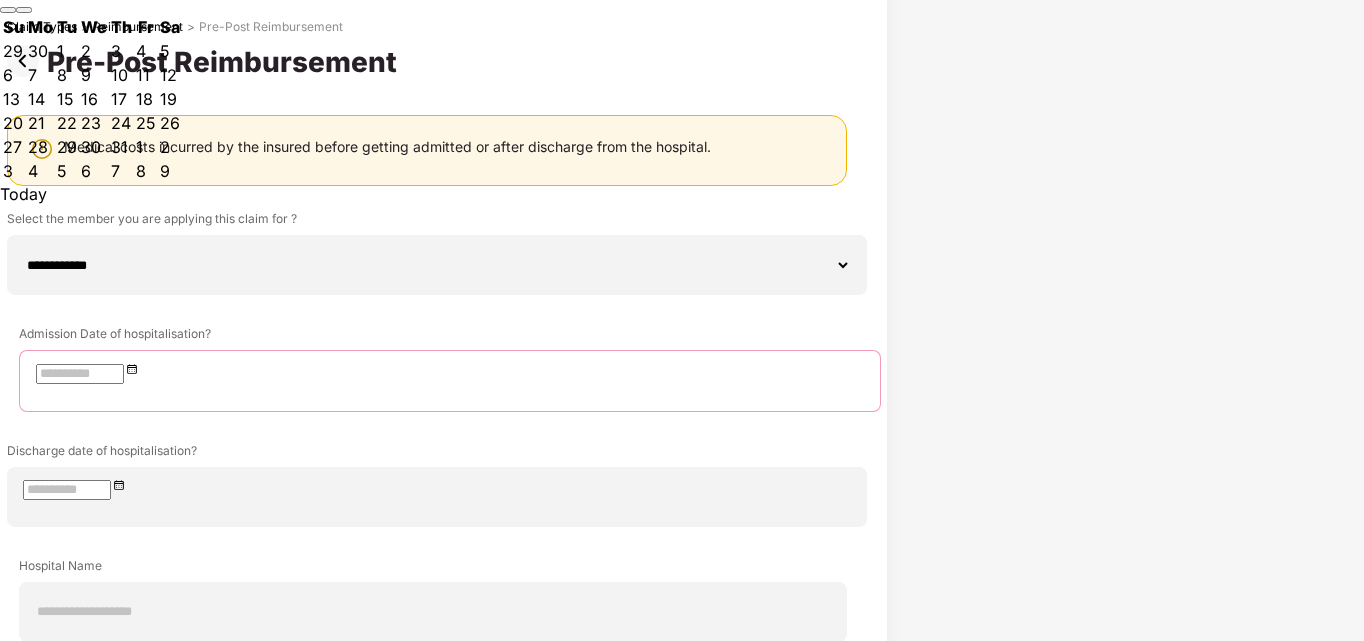 click at bounding box center [80, 374] 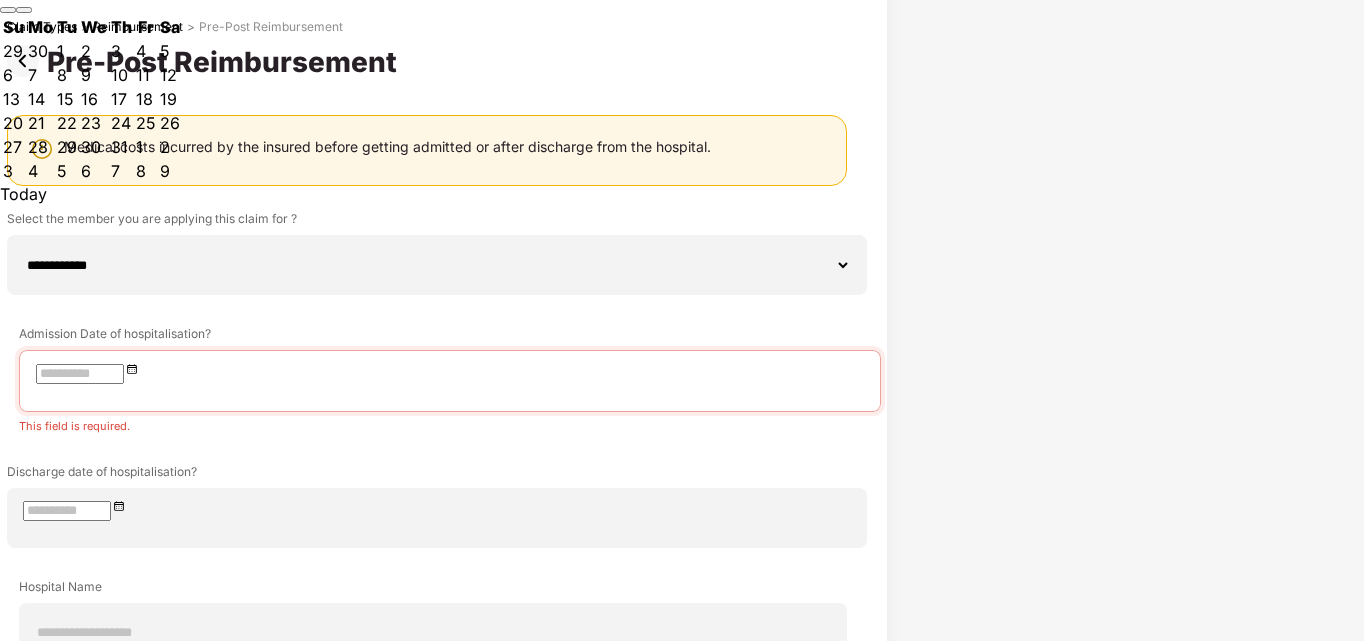 click on "**********" at bounding box center (427, 609) 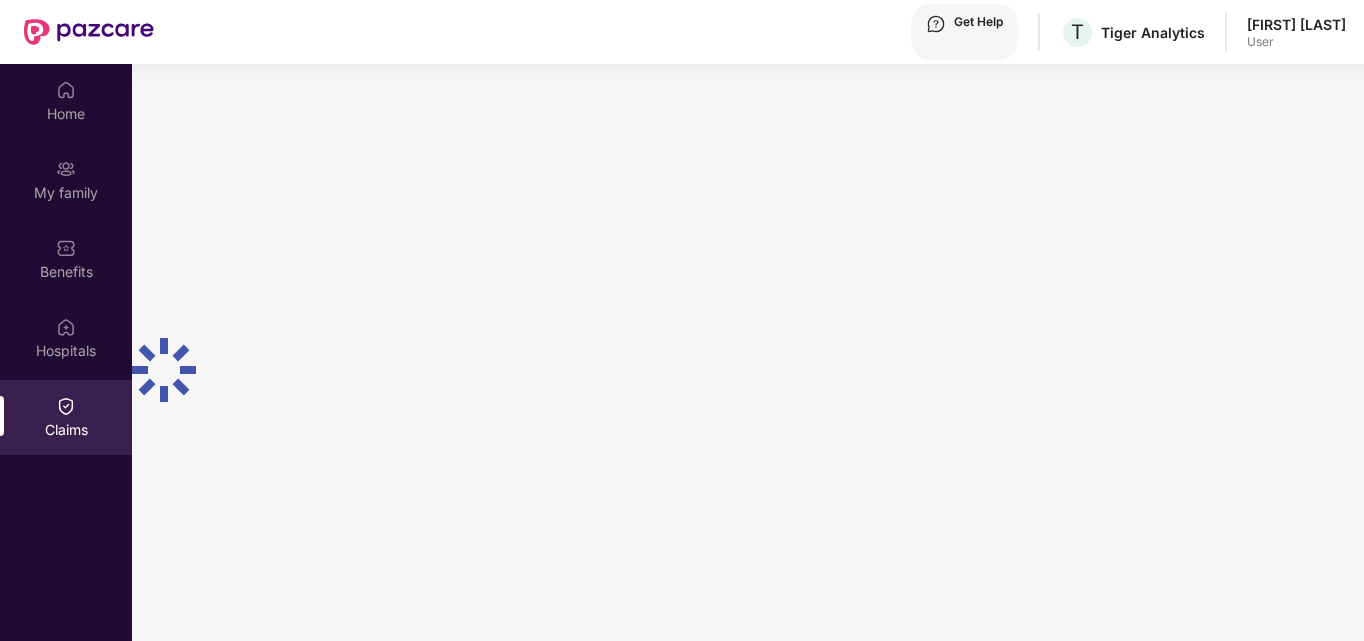 scroll, scrollTop: 112, scrollLeft: 0, axis: vertical 